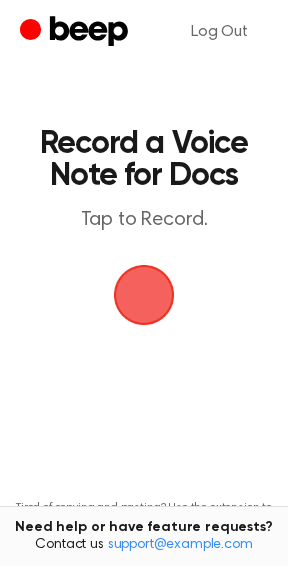 scroll, scrollTop: 0, scrollLeft: 0, axis: both 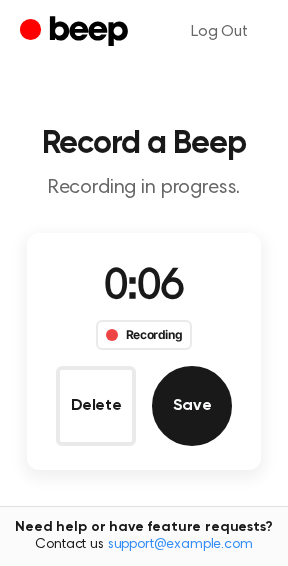 click on "Save" at bounding box center (192, 406) 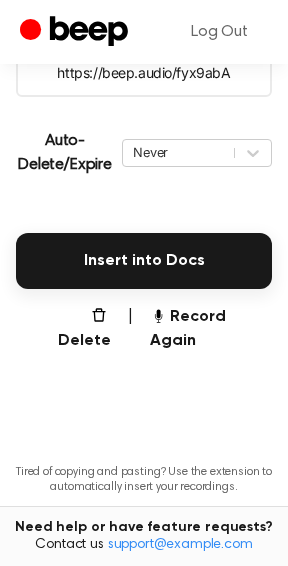 scroll, scrollTop: 418, scrollLeft: 0, axis: vertical 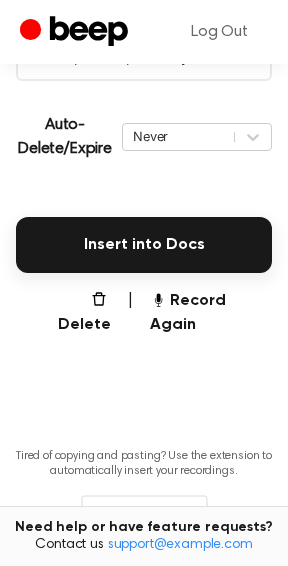 click on "Insert into Docs" at bounding box center [144, 245] 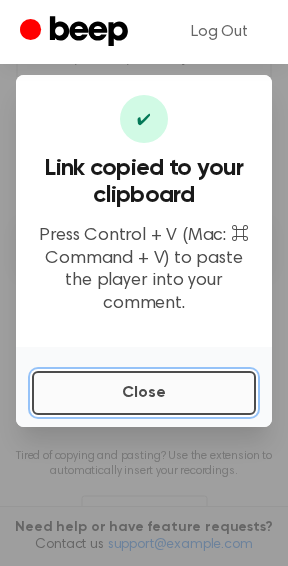 click on "Close" at bounding box center (144, 393) 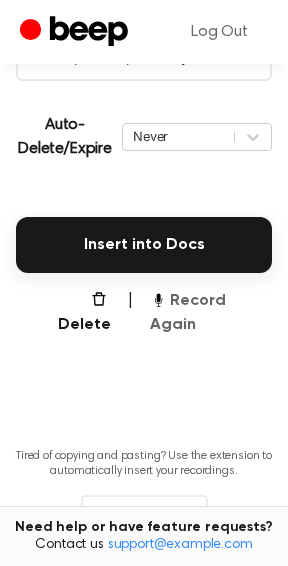 click on "Record Again" at bounding box center [211, 313] 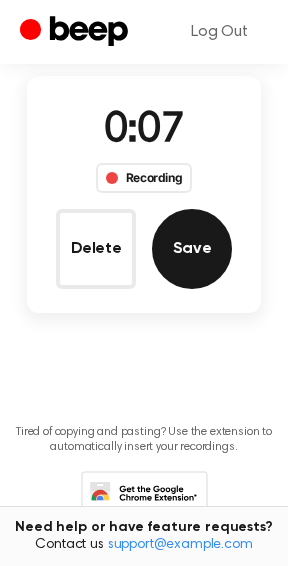 click on "Save" at bounding box center [192, 249] 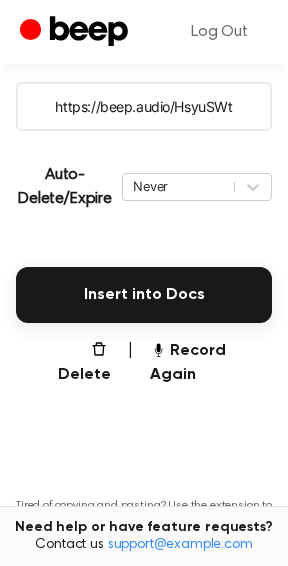 scroll, scrollTop: 418, scrollLeft: 0, axis: vertical 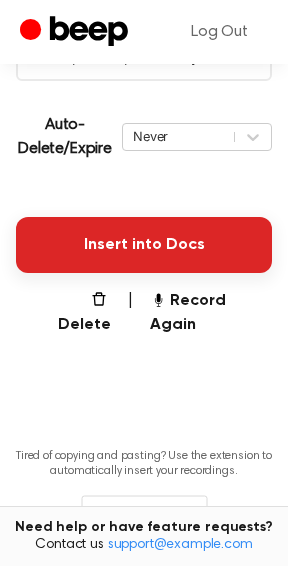 click on "Insert into Docs" at bounding box center (144, 245) 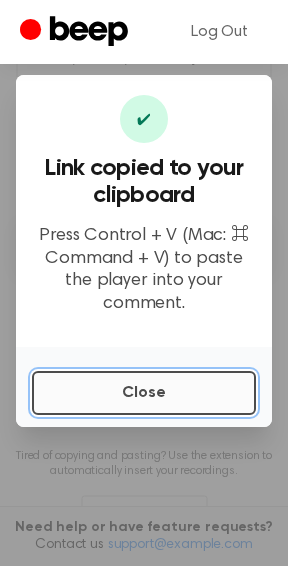 click on "Close" at bounding box center [144, 393] 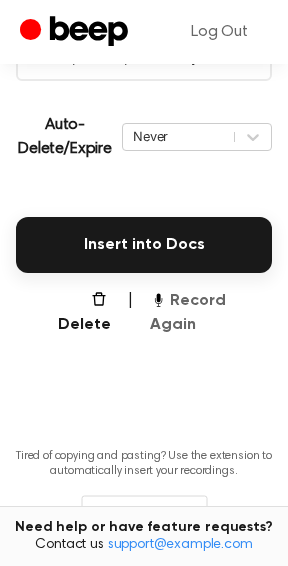 click on "Record Again" at bounding box center (211, 313) 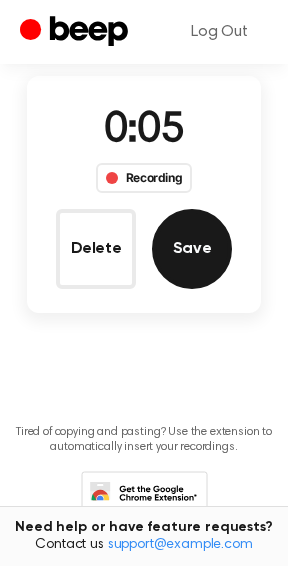 click on "Save" at bounding box center [192, 249] 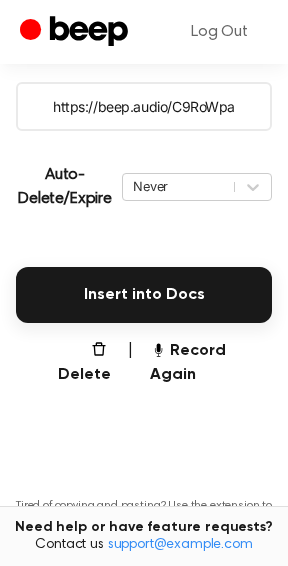scroll, scrollTop: 418, scrollLeft: 0, axis: vertical 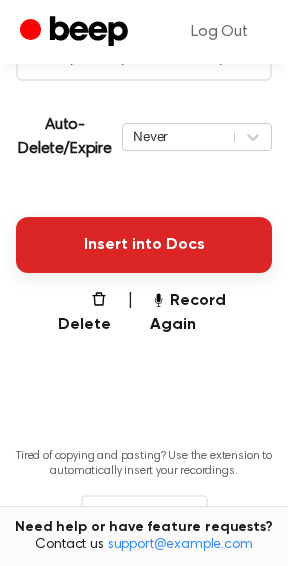 click on "Insert into Docs" at bounding box center [144, 245] 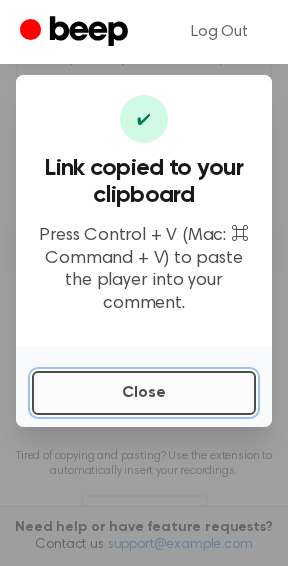 click on "Close" at bounding box center [144, 393] 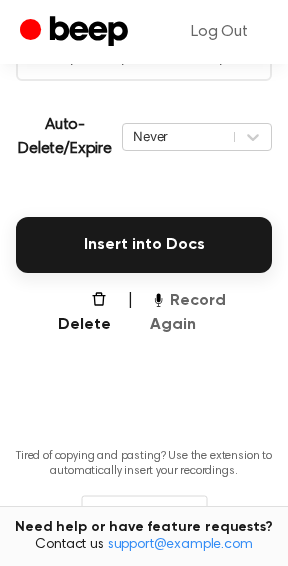 click on "Record Again" at bounding box center (211, 313) 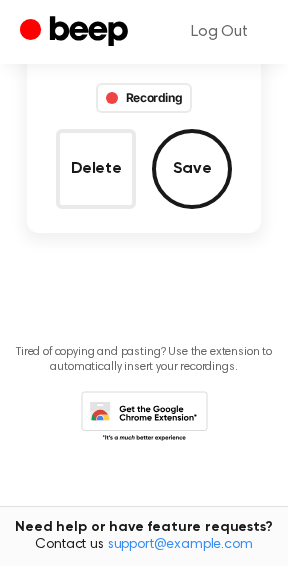 scroll, scrollTop: 157, scrollLeft: 0, axis: vertical 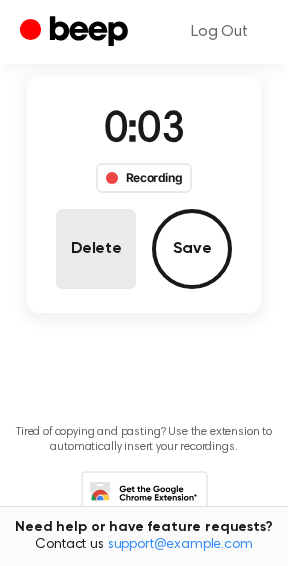 click on "Delete" at bounding box center (96, 249) 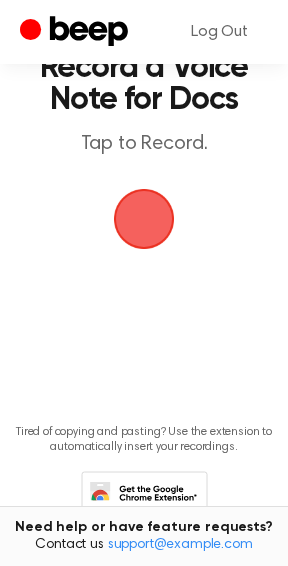 click at bounding box center (144, 219) 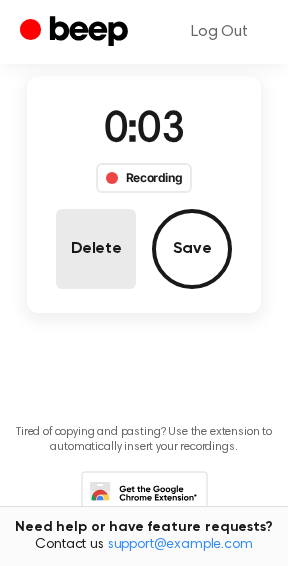 click on "Delete" at bounding box center [96, 249] 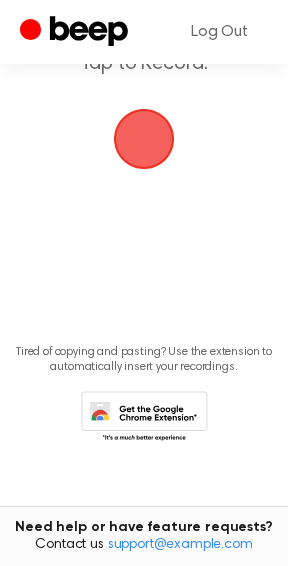 scroll, scrollTop: 76, scrollLeft: 0, axis: vertical 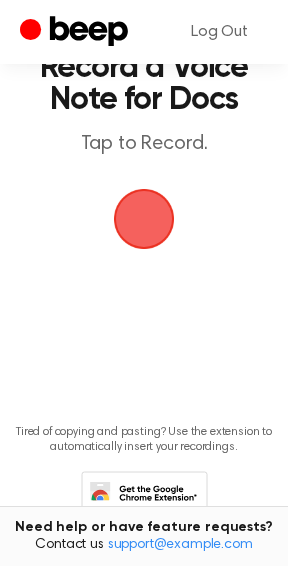 click at bounding box center [144, 219] 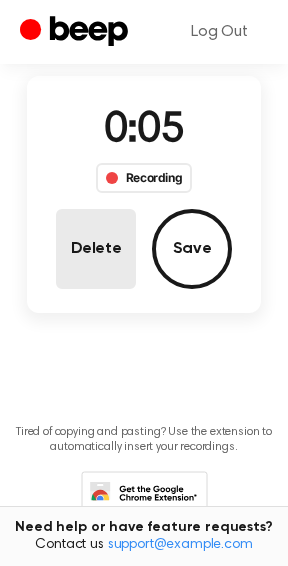 click on "Delete" at bounding box center [96, 249] 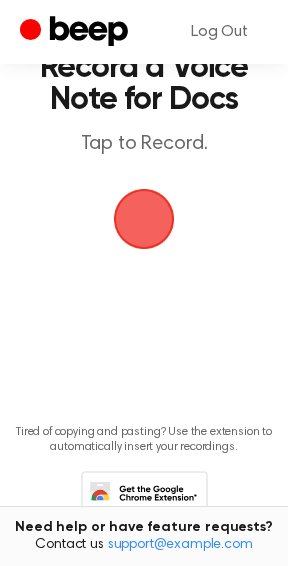 click at bounding box center [144, 219] 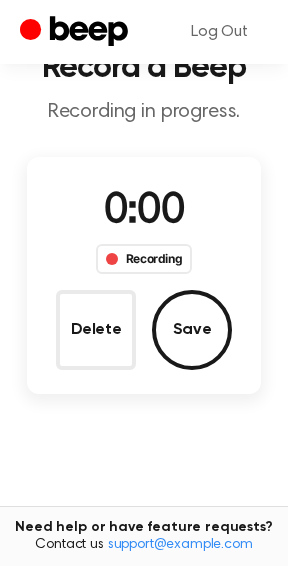 scroll, scrollTop: 157, scrollLeft: 0, axis: vertical 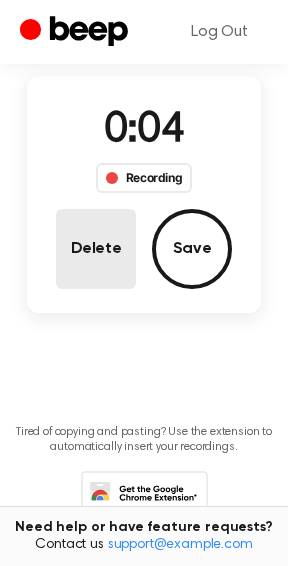 click on "Delete" at bounding box center (96, 249) 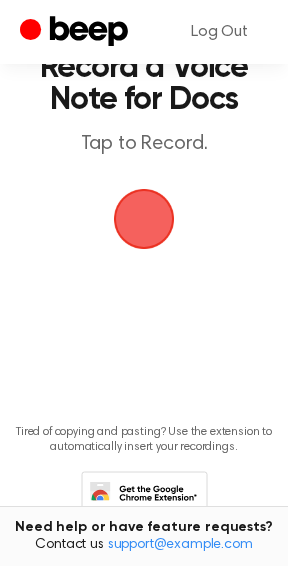 click at bounding box center [144, 219] 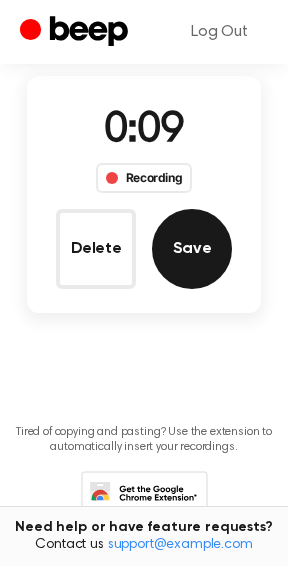 click on "Save" at bounding box center (192, 249) 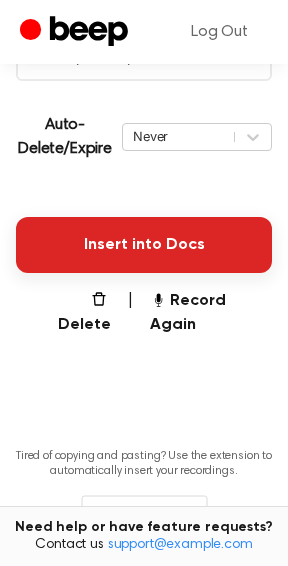 scroll, scrollTop: 418, scrollLeft: 0, axis: vertical 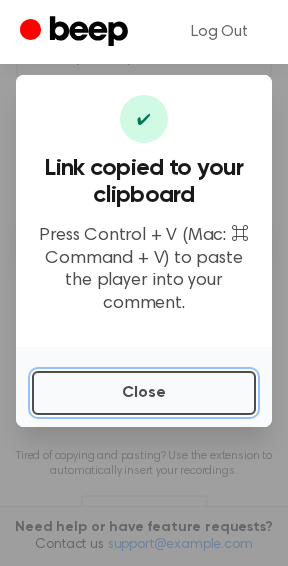 click on "Close" at bounding box center (144, 393) 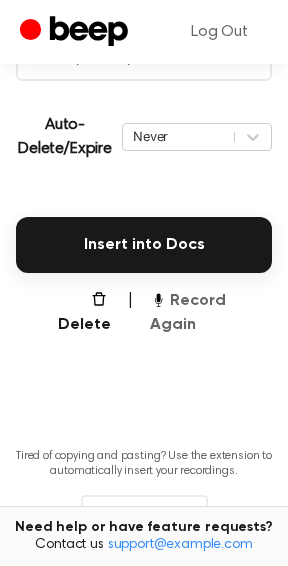 click on "Record Again" at bounding box center (211, 313) 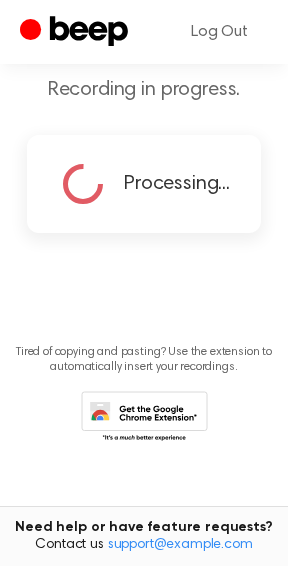 scroll, scrollTop: 18, scrollLeft: 0, axis: vertical 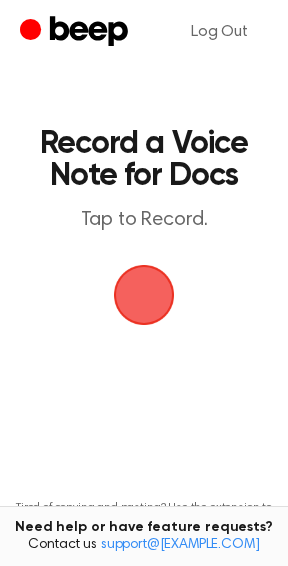 click at bounding box center [144, 295] 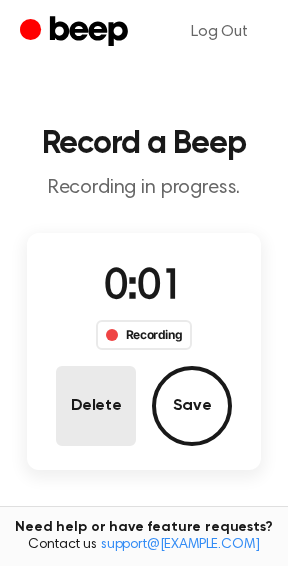 click on "Delete" at bounding box center (96, 406) 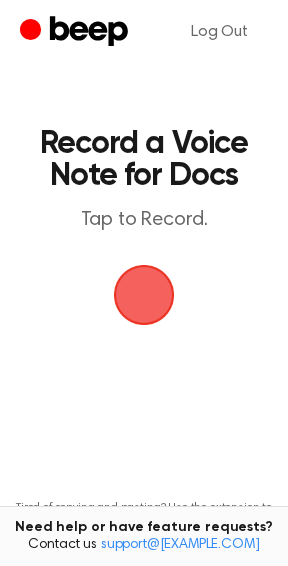 click at bounding box center (144, 295) 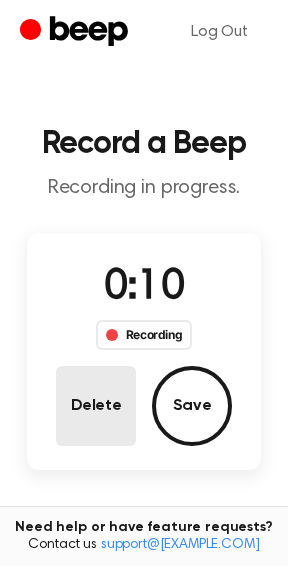 click on "Delete" at bounding box center [96, 406] 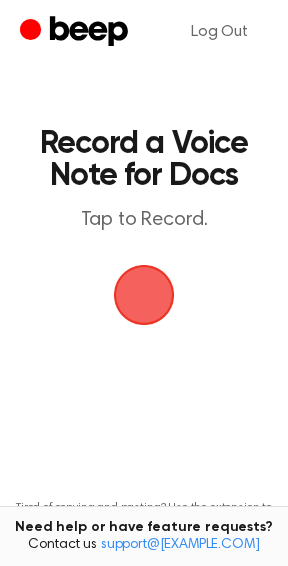 click at bounding box center [144, 295] 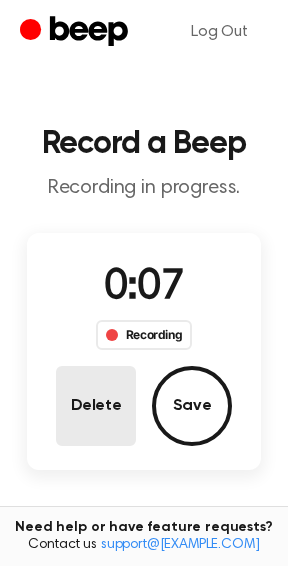 click on "Delete" at bounding box center (96, 406) 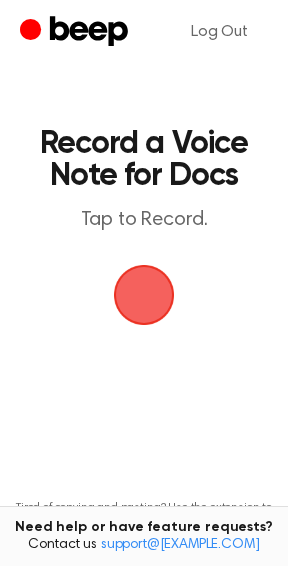click at bounding box center [144, 295] 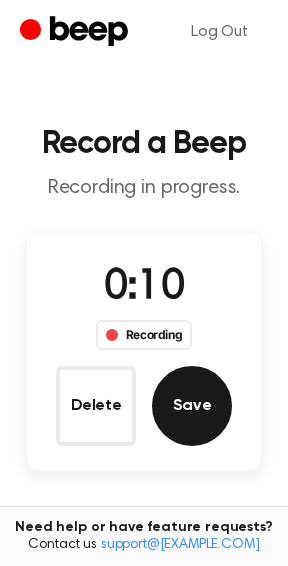click on "Save" at bounding box center (192, 406) 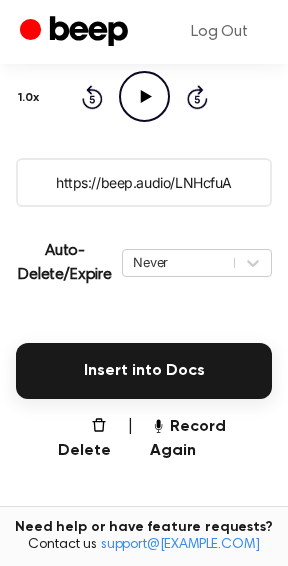scroll, scrollTop: 300, scrollLeft: 0, axis: vertical 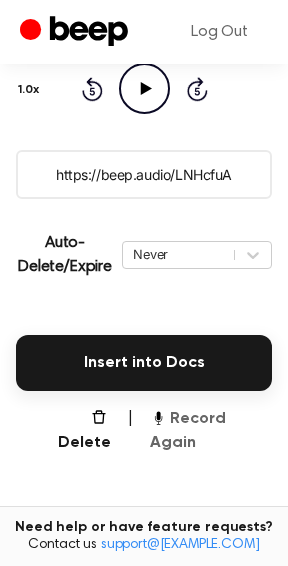 click on "Record Again" at bounding box center (211, 431) 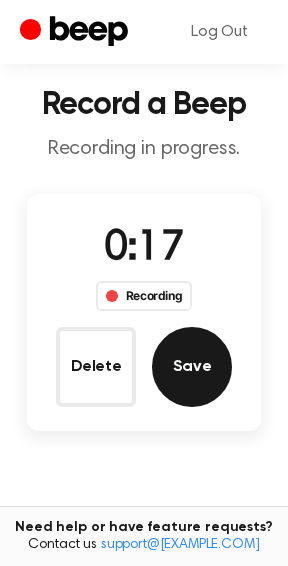 click on "Save" at bounding box center (192, 367) 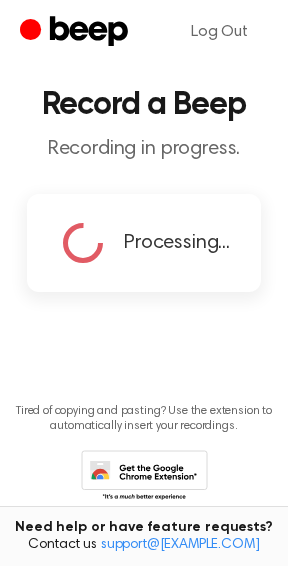 scroll, scrollTop: 0, scrollLeft: 0, axis: both 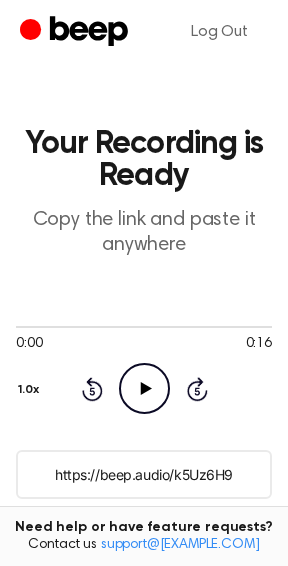 click on "Play Audio" 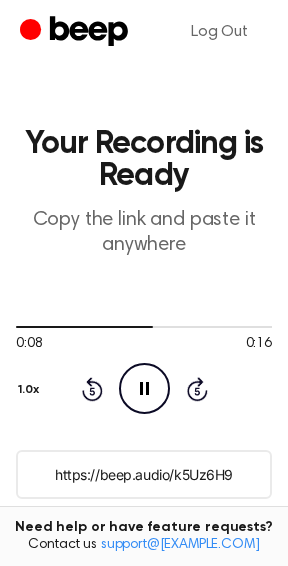 click on "Pause Audio" 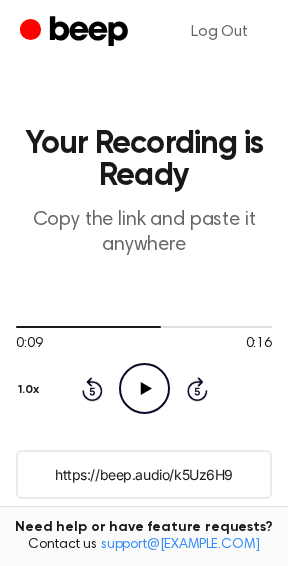click on "Play Audio" 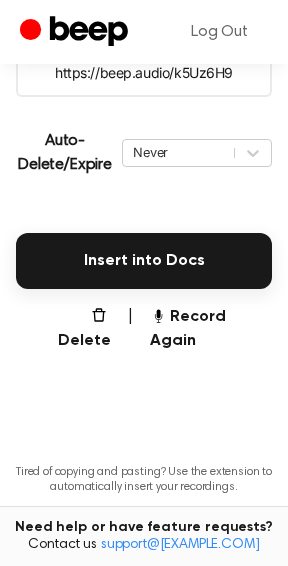 scroll, scrollTop: 406, scrollLeft: 0, axis: vertical 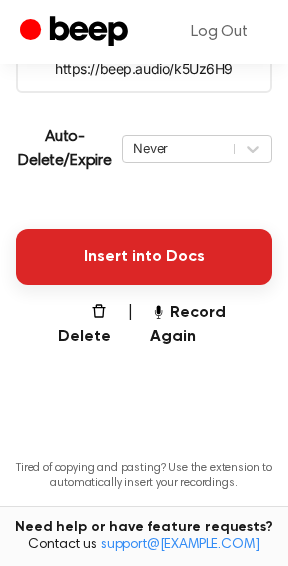 click on "Insert into Docs" at bounding box center [144, 257] 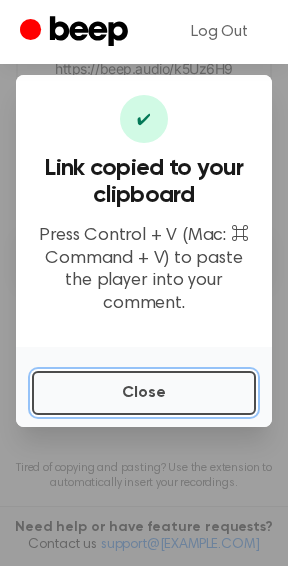 click on "Close" at bounding box center [144, 393] 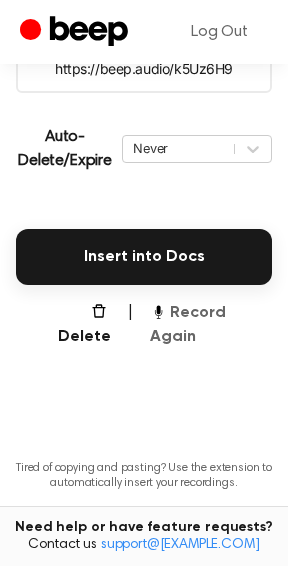 click on "Record Again" at bounding box center [211, 325] 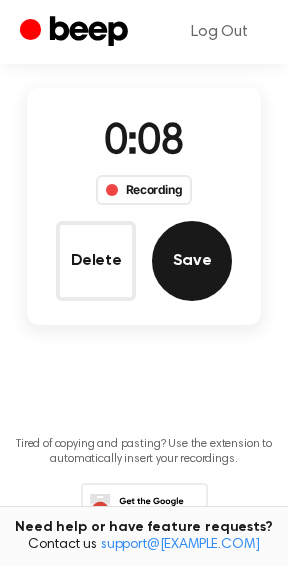 click on "Save" at bounding box center (192, 261) 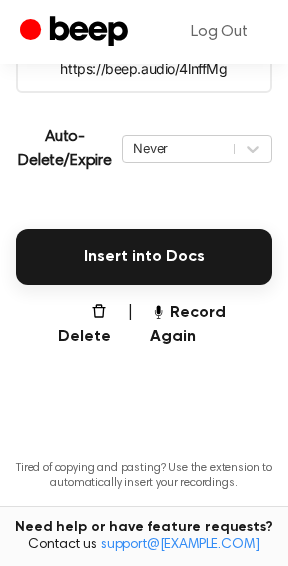 scroll, scrollTop: 406, scrollLeft: 0, axis: vertical 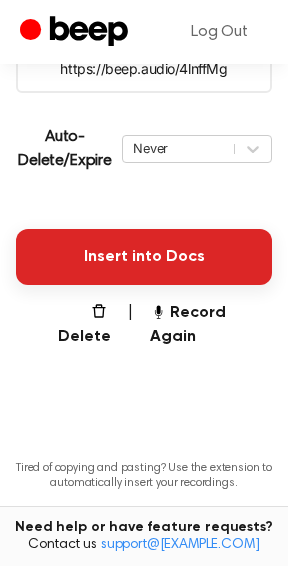 click on "Insert into Docs" at bounding box center [144, 257] 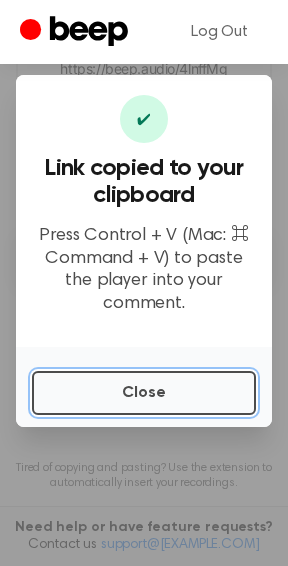 click on "Close" at bounding box center [144, 393] 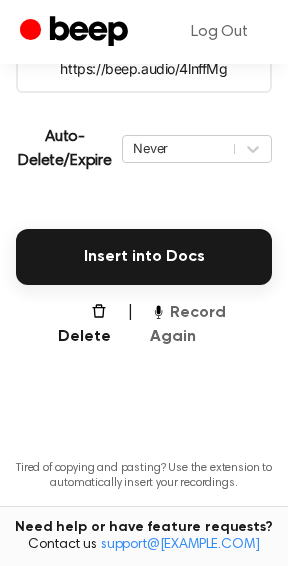 click on "Record Again" at bounding box center (211, 325) 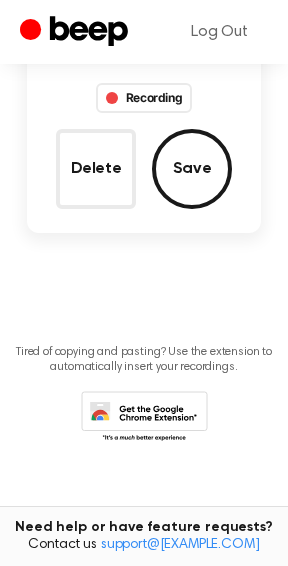 scroll, scrollTop: 145, scrollLeft: 0, axis: vertical 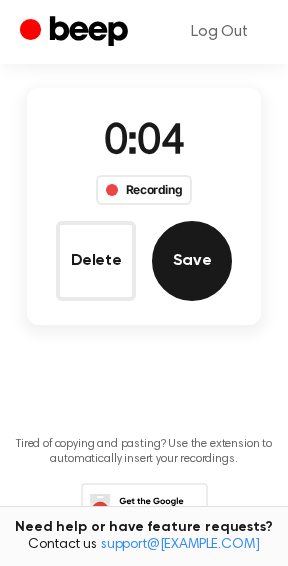 click on "Save" at bounding box center [192, 261] 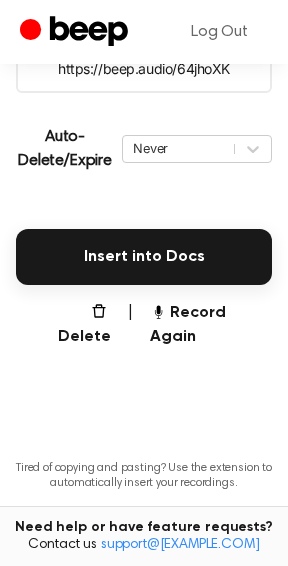 scroll, scrollTop: 406, scrollLeft: 0, axis: vertical 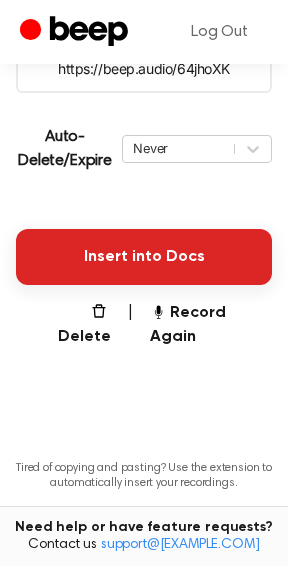 click on "Insert into Docs" at bounding box center [144, 257] 